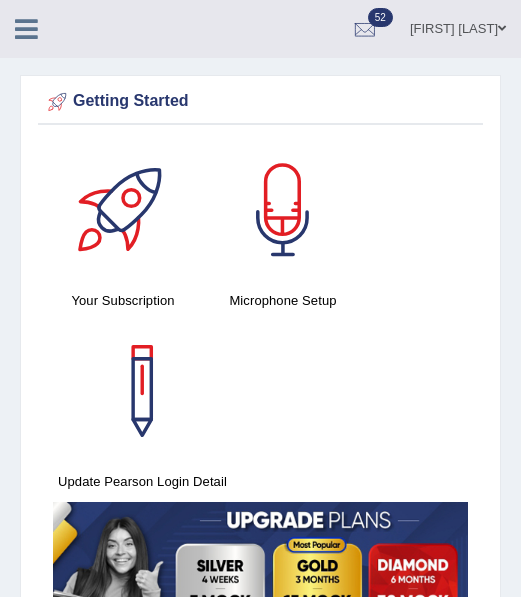 scroll, scrollTop: 0, scrollLeft: 0, axis: both 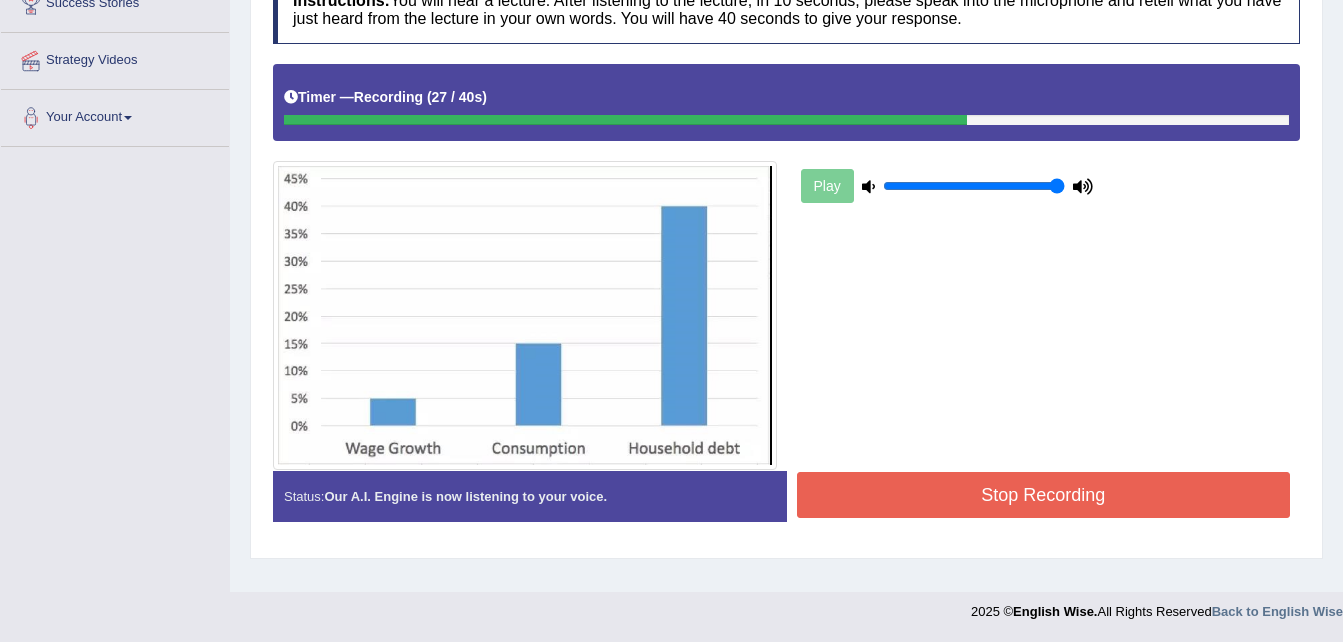 click on "Stop Recording" at bounding box center (1044, 495) 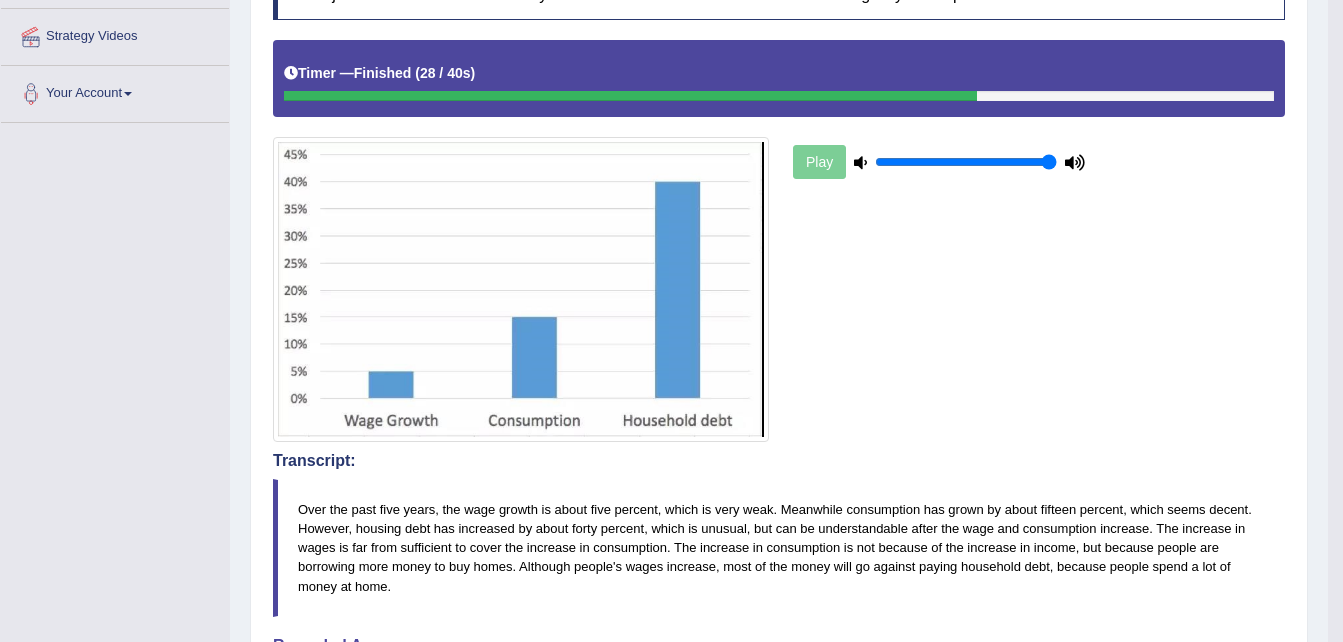 scroll, scrollTop: 0, scrollLeft: 0, axis: both 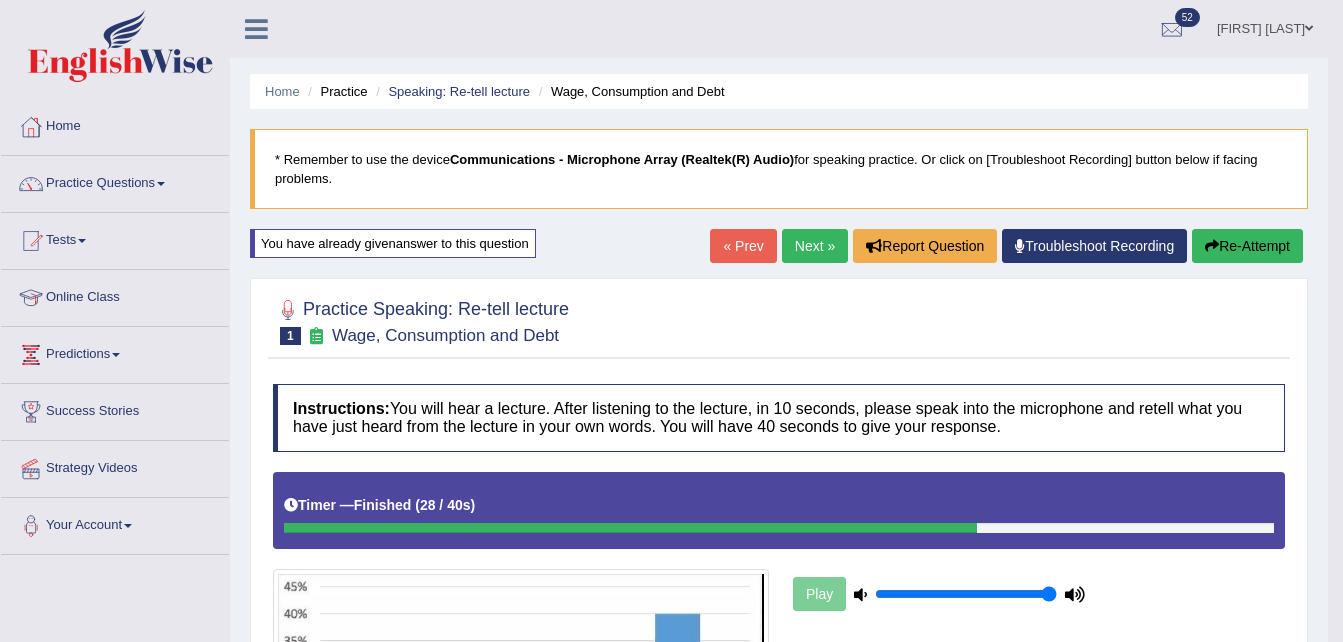 click on "Next »" at bounding box center (815, 246) 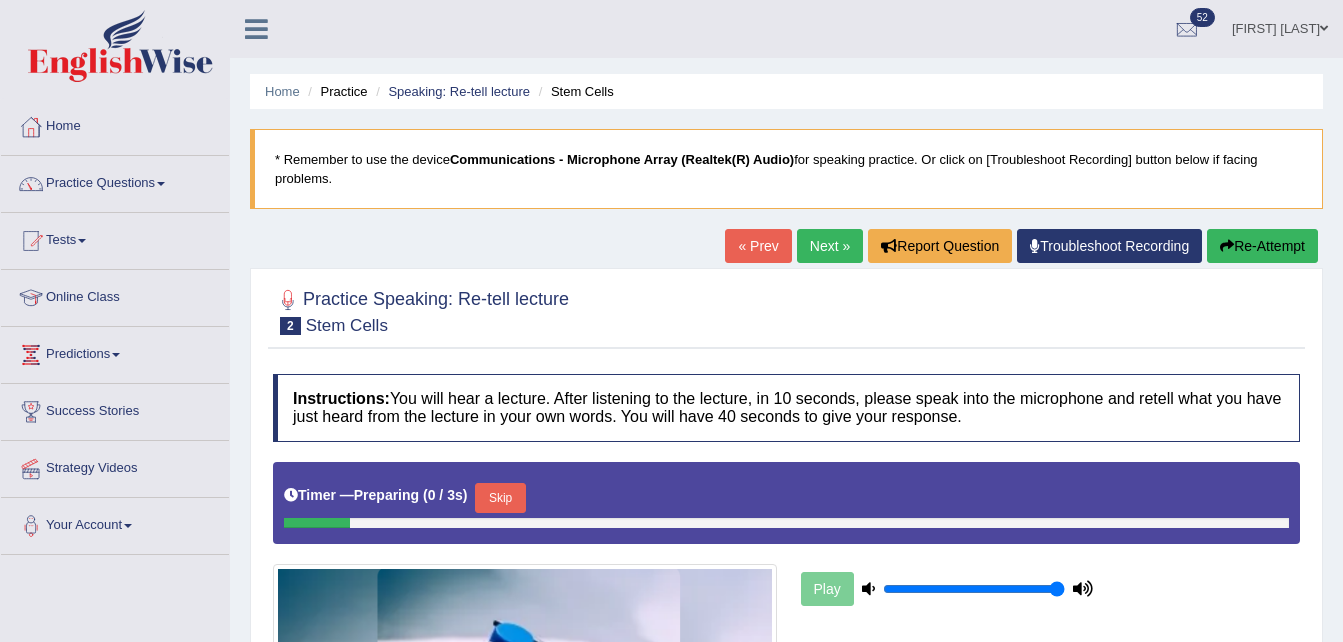 scroll, scrollTop: 0, scrollLeft: 0, axis: both 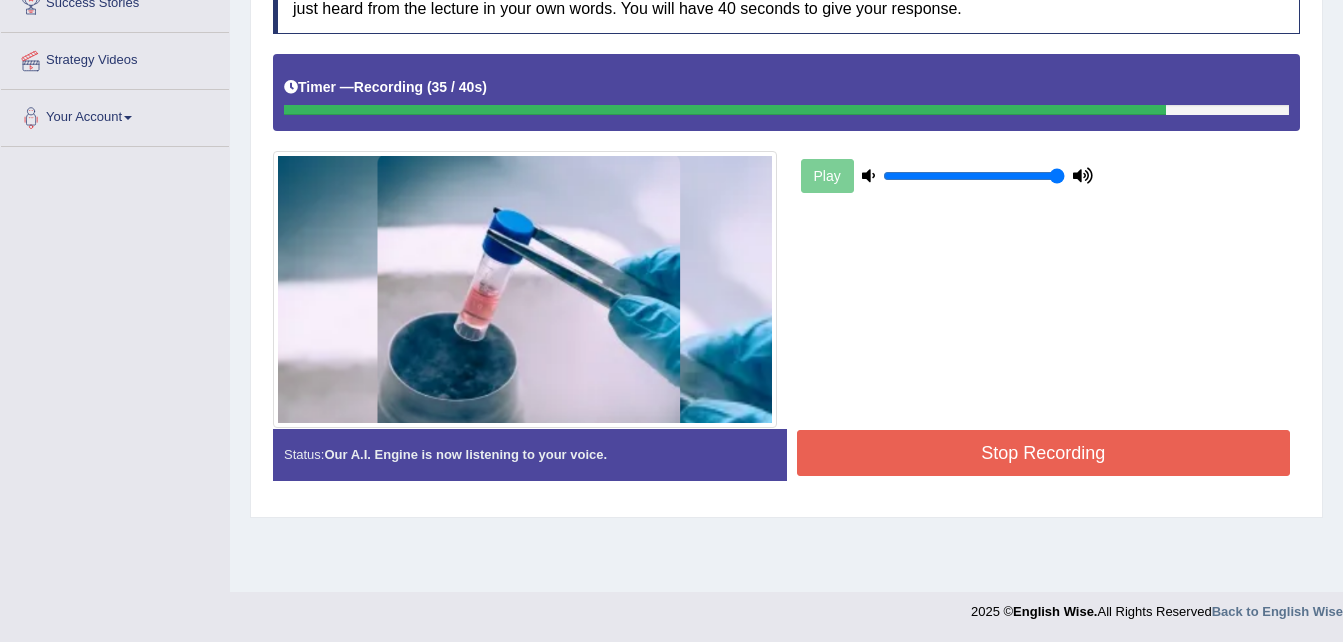 click on "Stop Recording" at bounding box center [1044, 453] 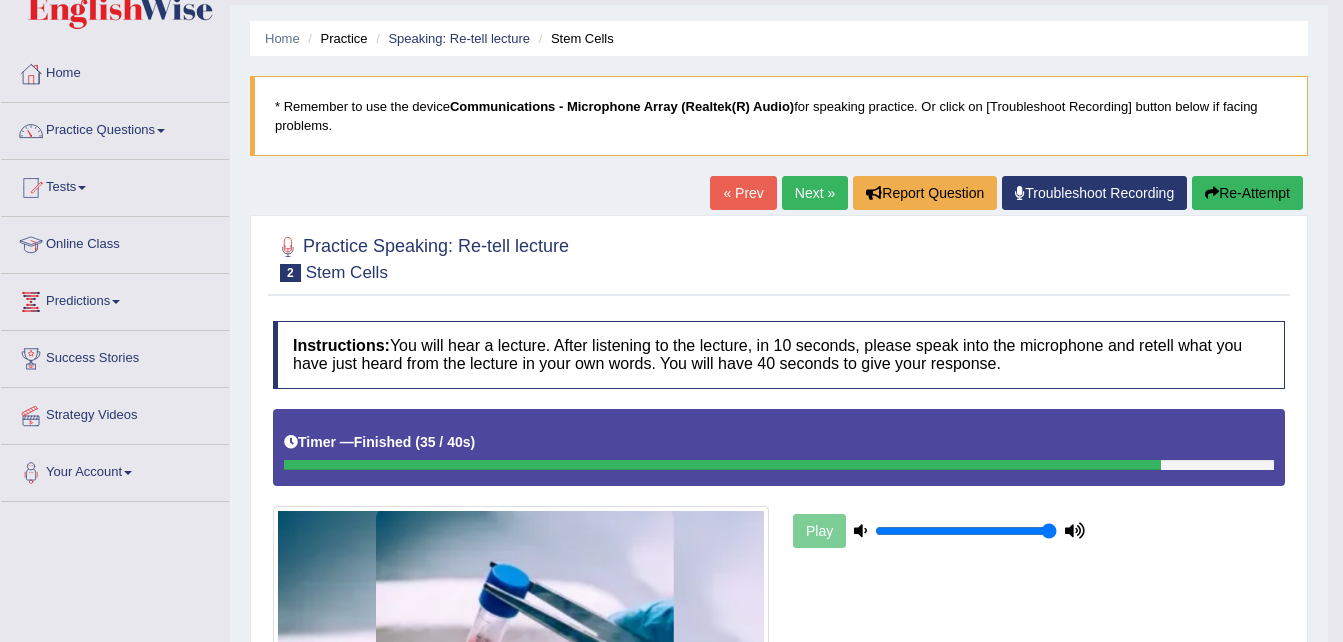 scroll, scrollTop: 8, scrollLeft: 0, axis: vertical 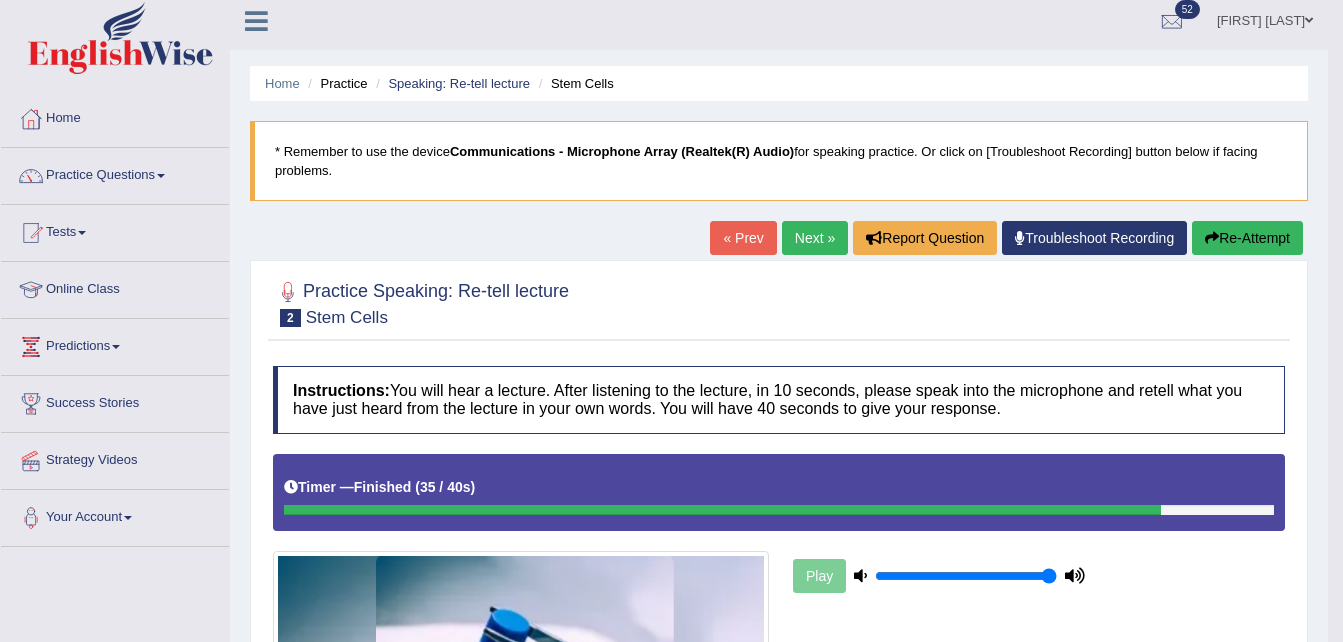 click on "Next »" at bounding box center [815, 238] 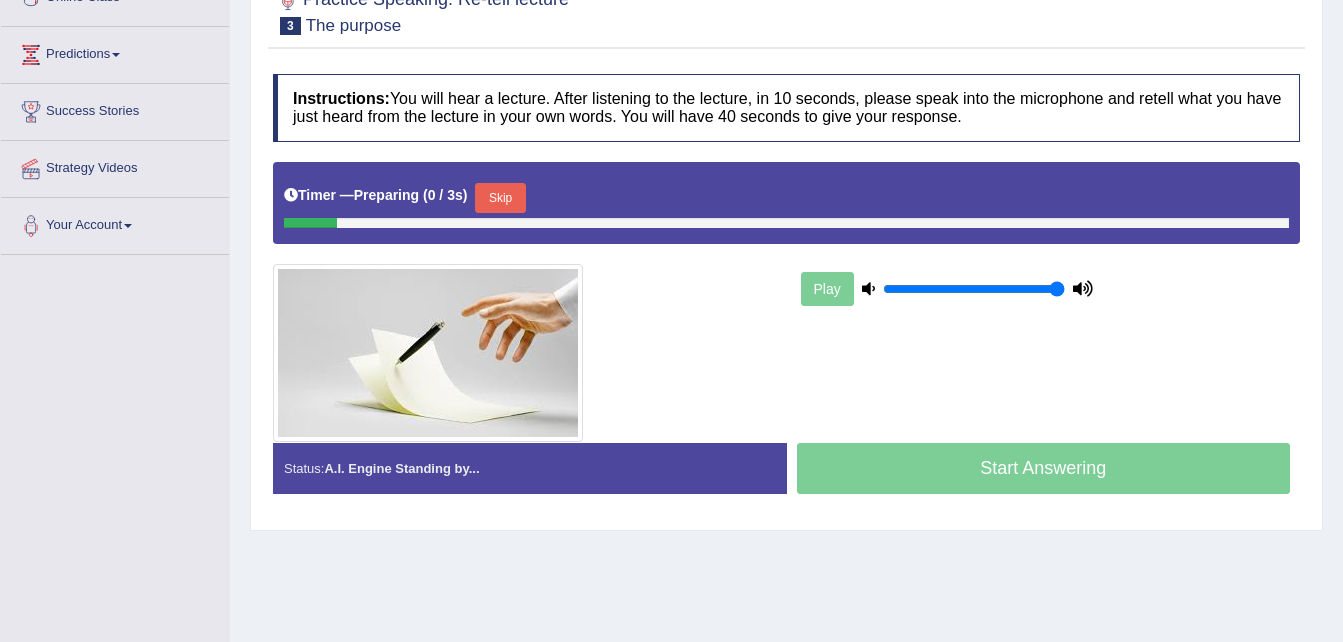 scroll, scrollTop: 300, scrollLeft: 0, axis: vertical 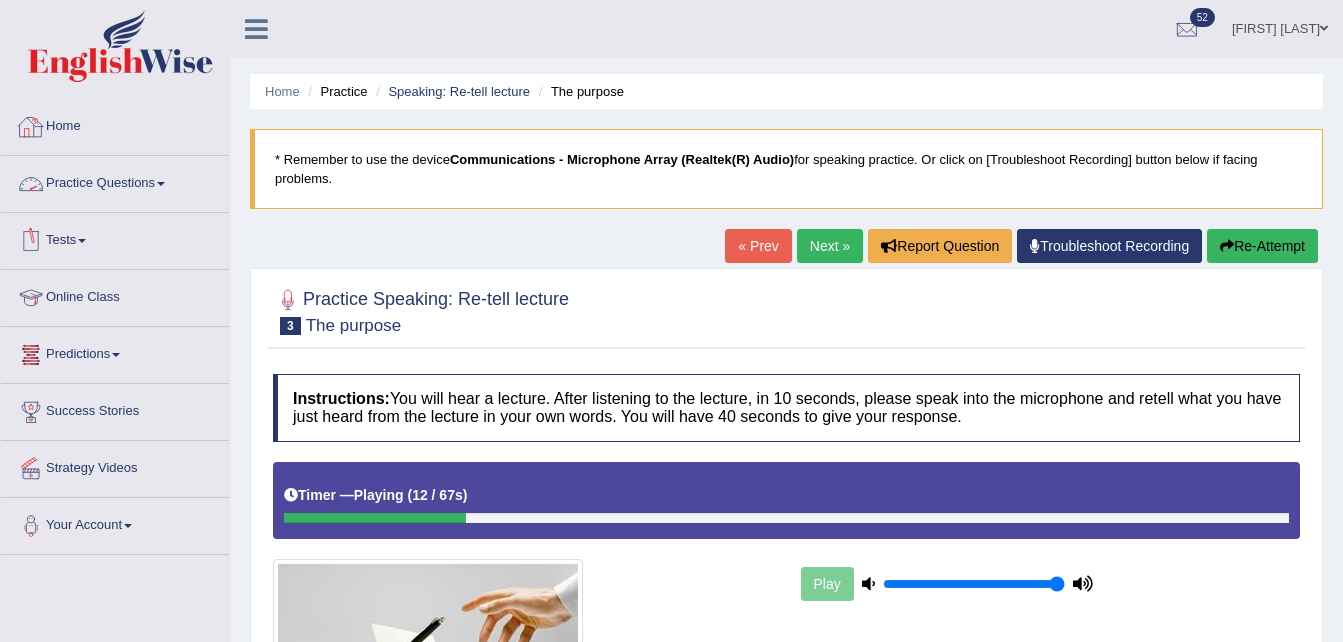 click on "Practice Questions" at bounding box center [115, 181] 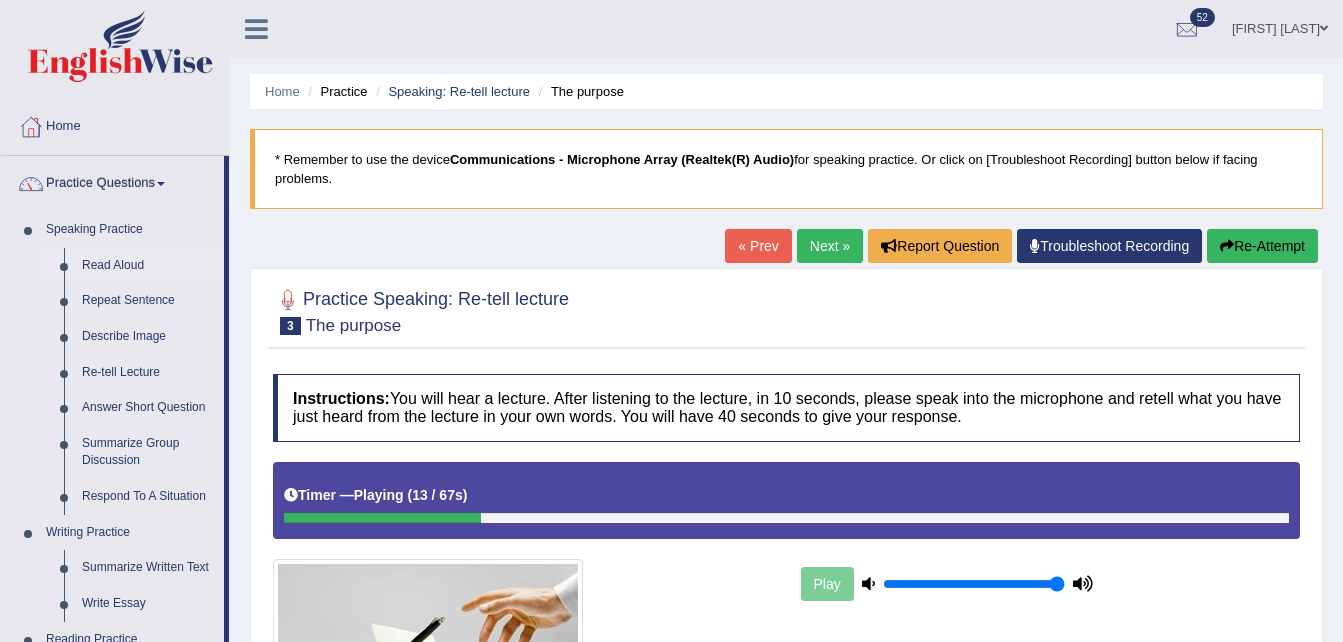 click on "Read Aloud" at bounding box center (148, 266) 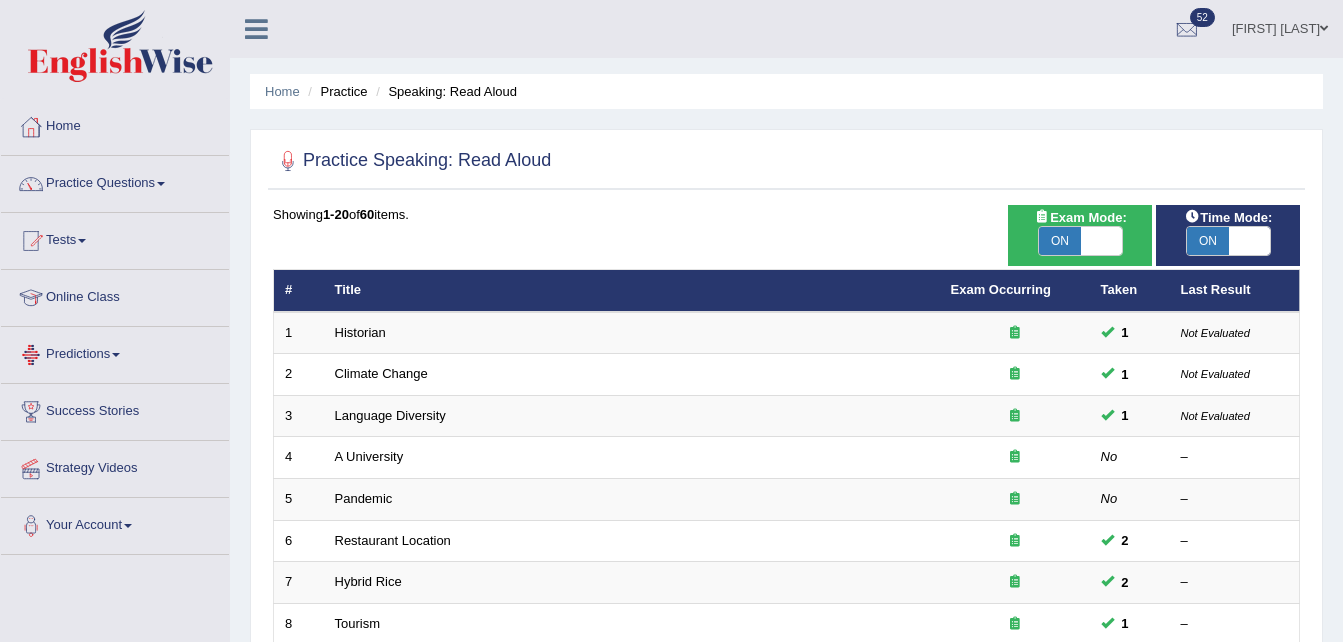 scroll, scrollTop: 0, scrollLeft: 0, axis: both 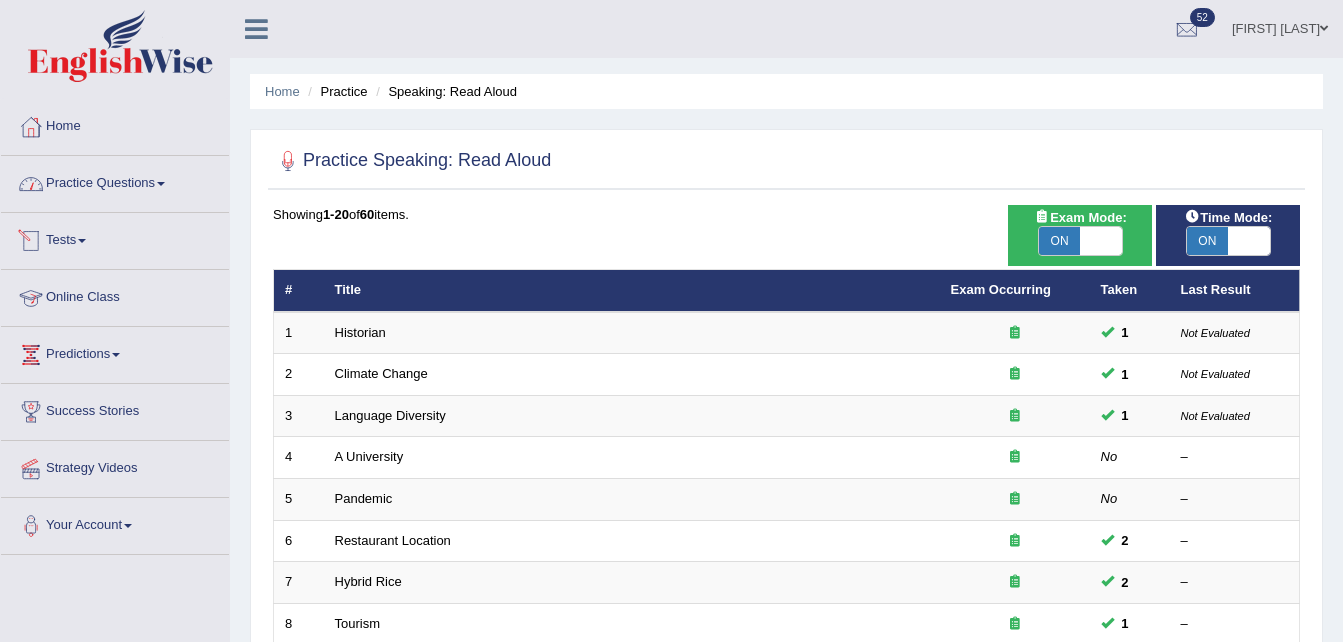click on "Practice Questions" at bounding box center [115, 181] 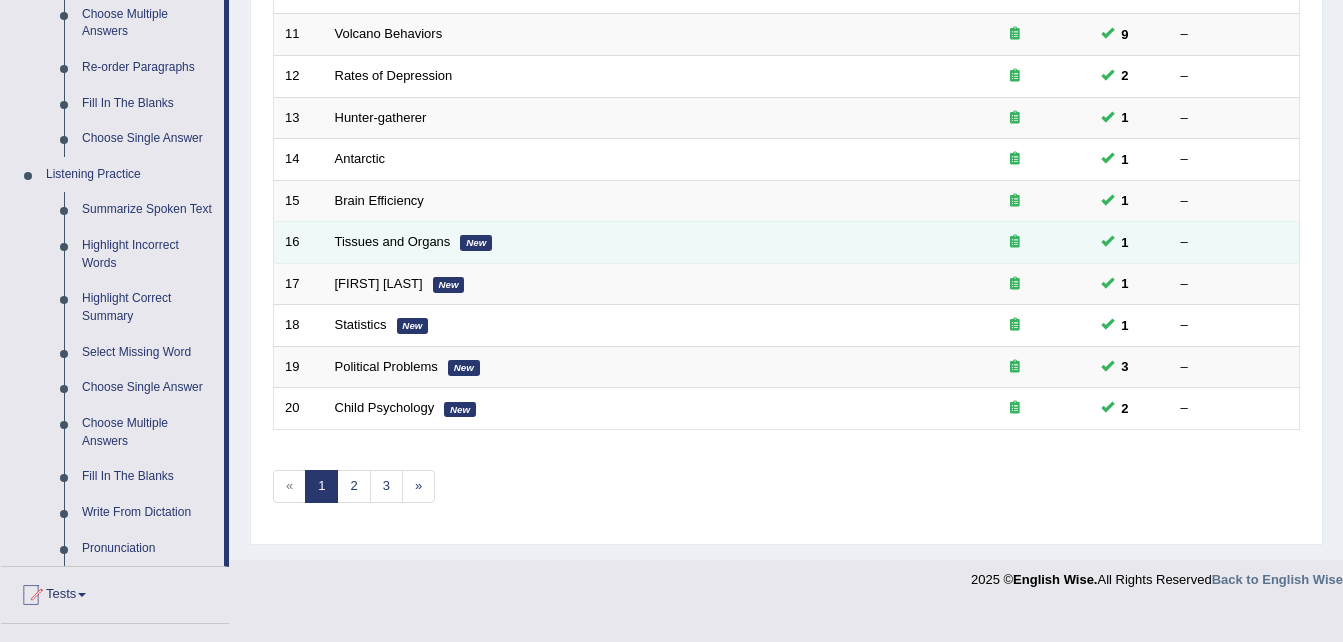 scroll, scrollTop: 800, scrollLeft: 0, axis: vertical 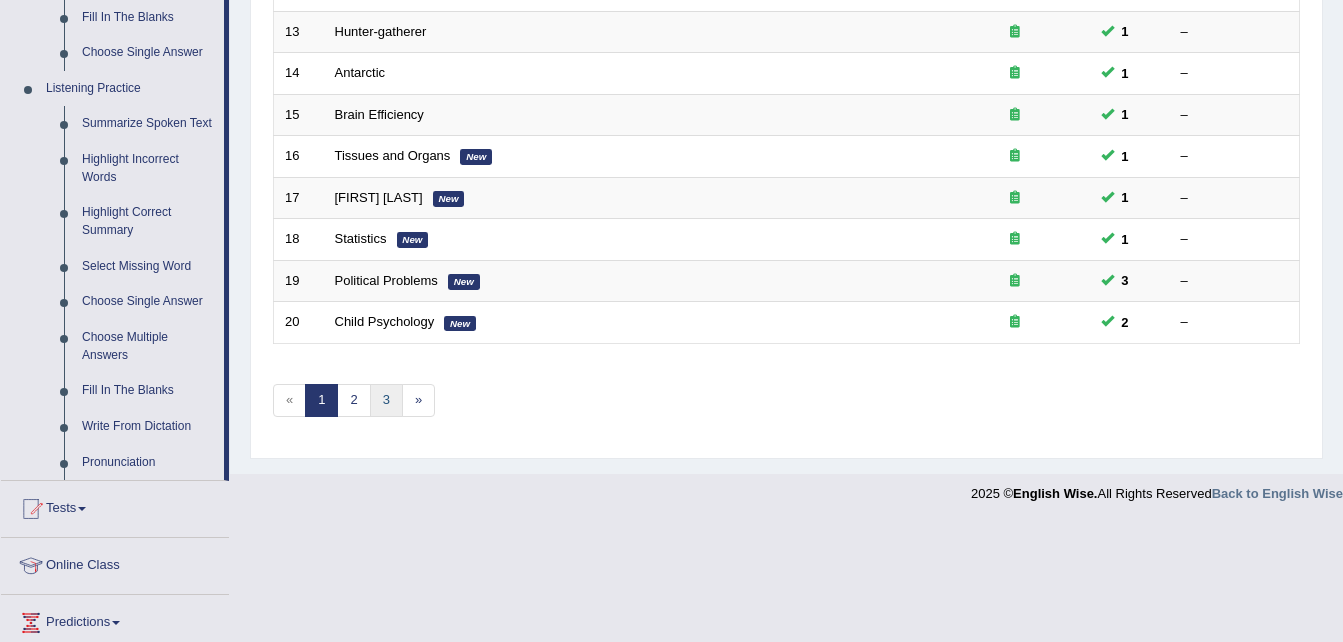 click on "3" at bounding box center (386, 400) 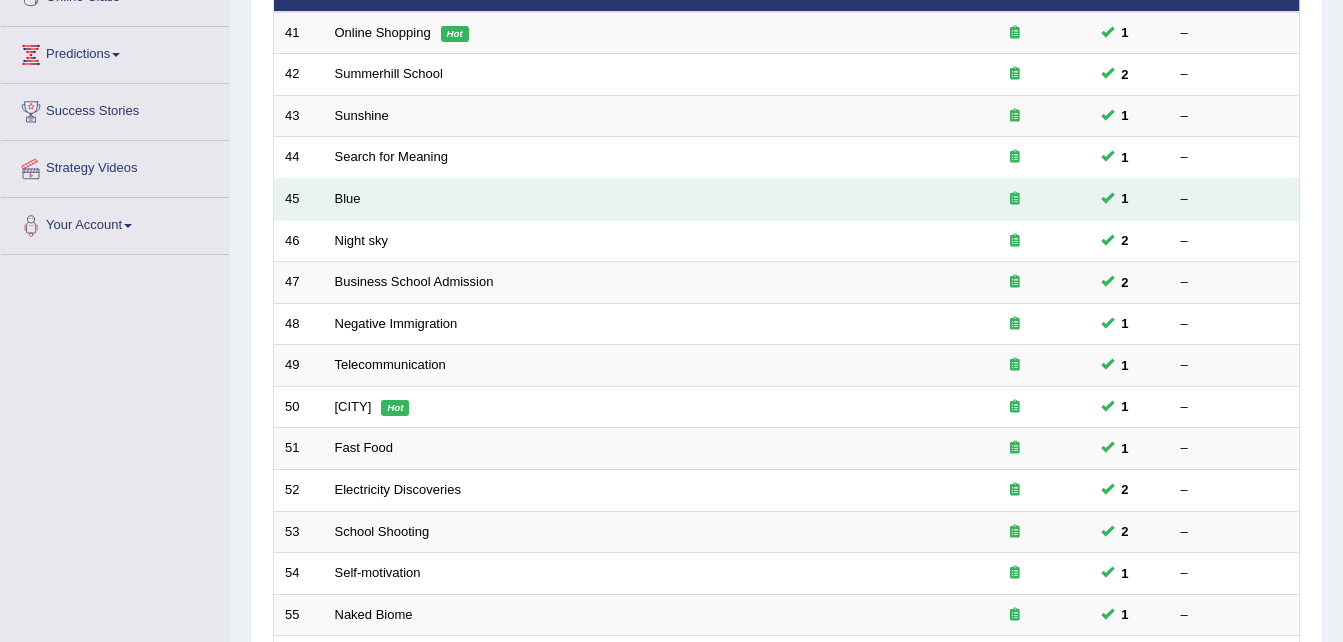 scroll, scrollTop: 300, scrollLeft: 0, axis: vertical 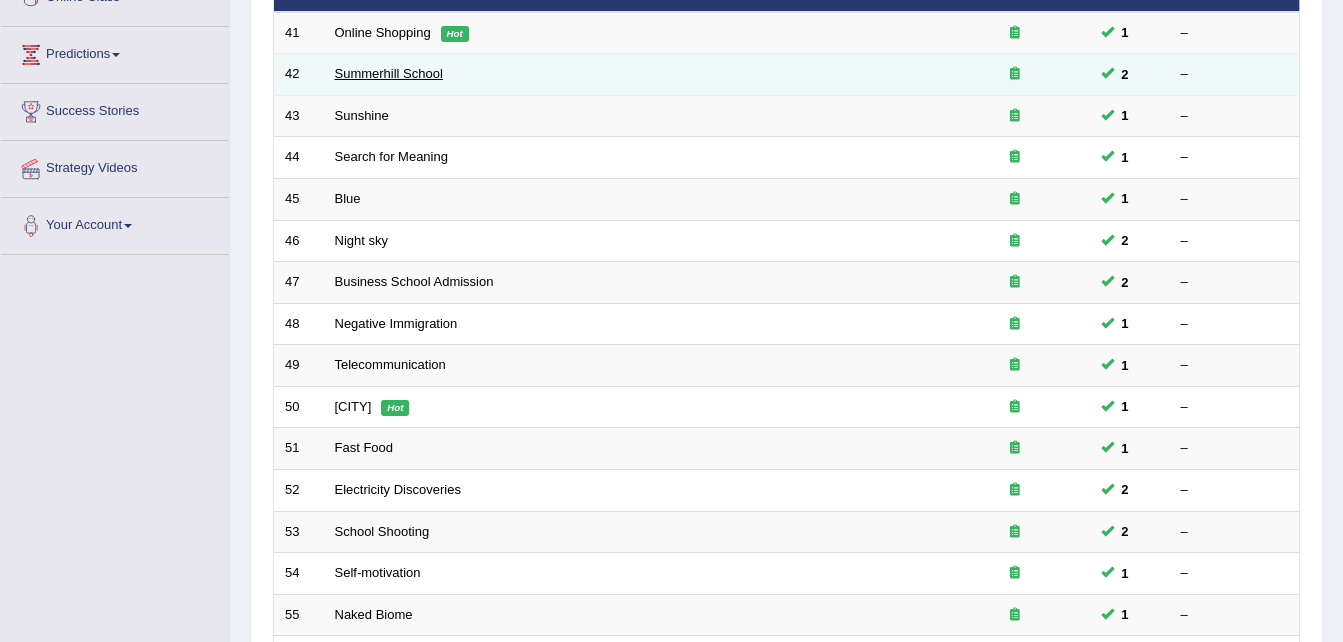 click on "Summerhill School" at bounding box center [389, 73] 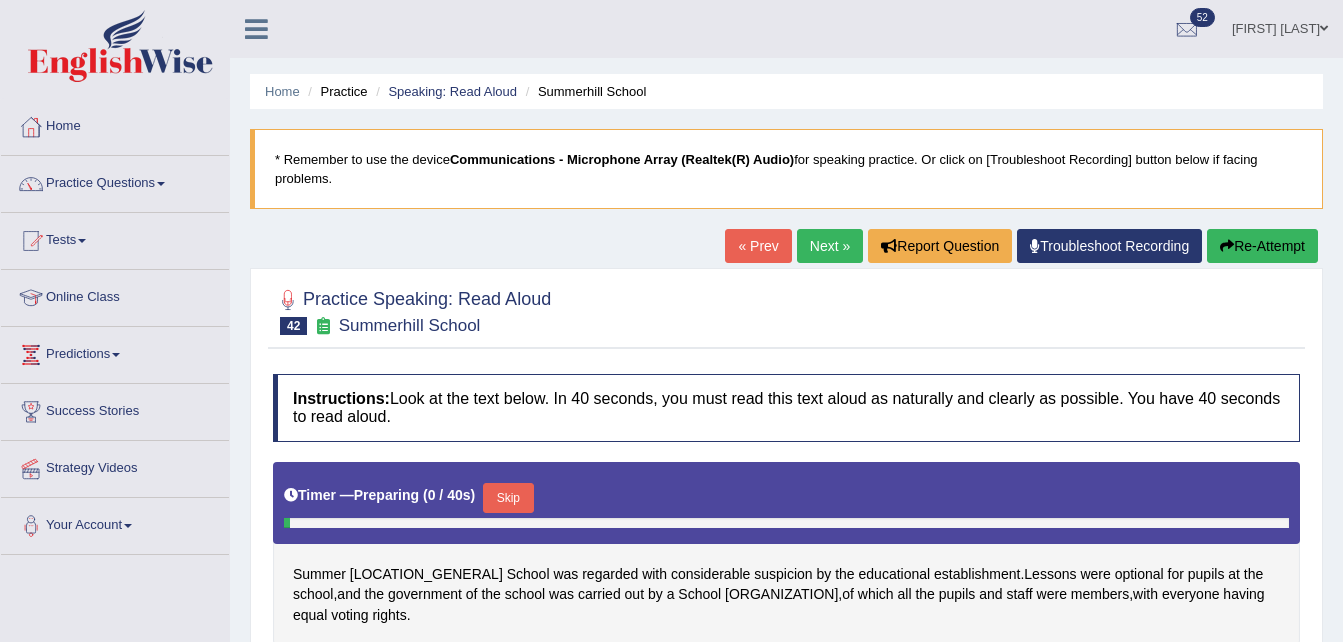 scroll, scrollTop: 0, scrollLeft: 0, axis: both 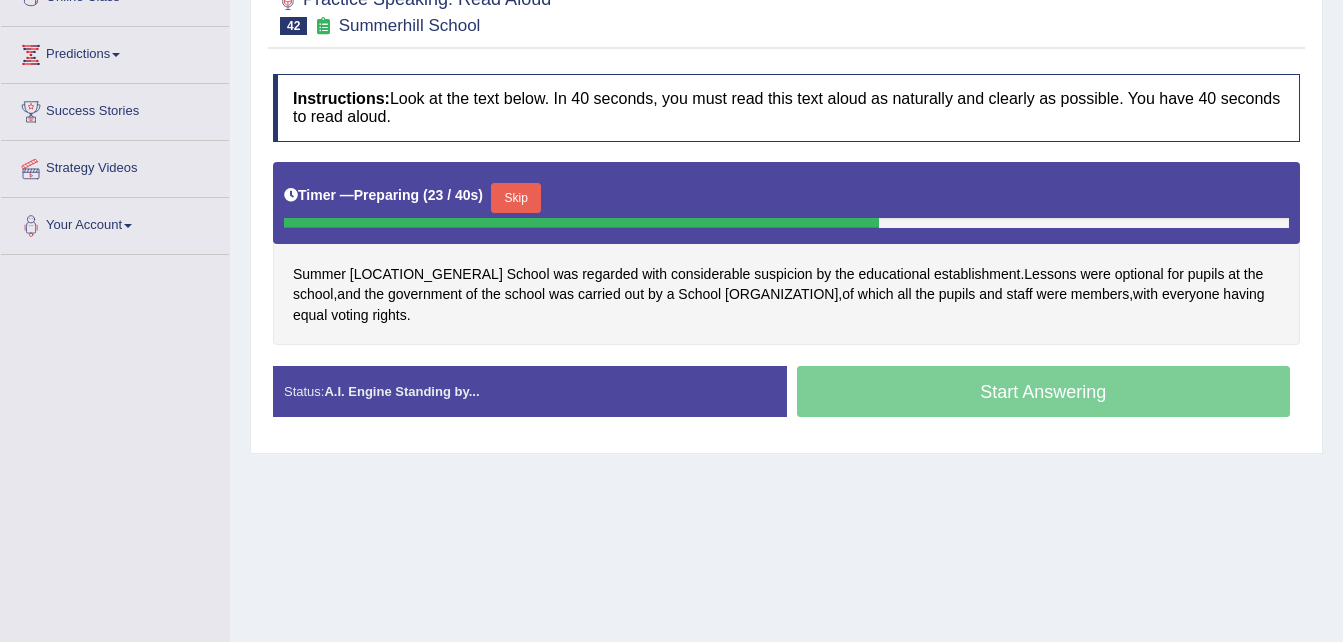 click on "Start Answering" at bounding box center (1044, 394) 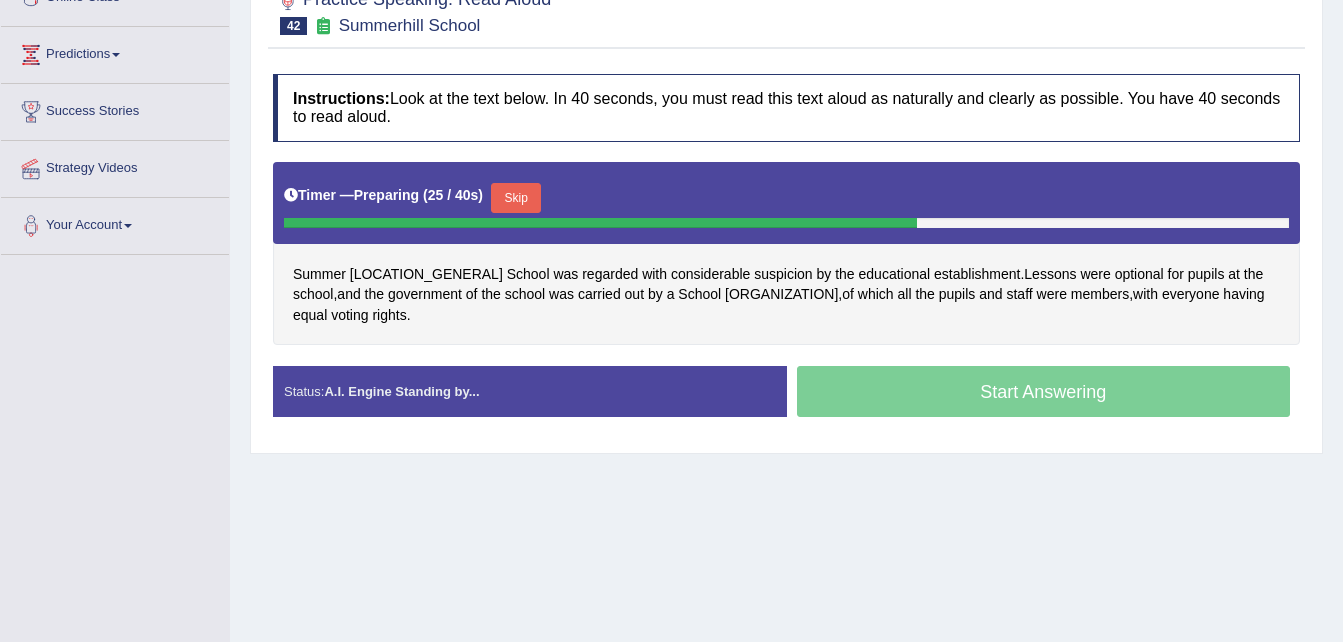 drag, startPoint x: 517, startPoint y: 200, endPoint x: 932, endPoint y: 556, distance: 546.77325 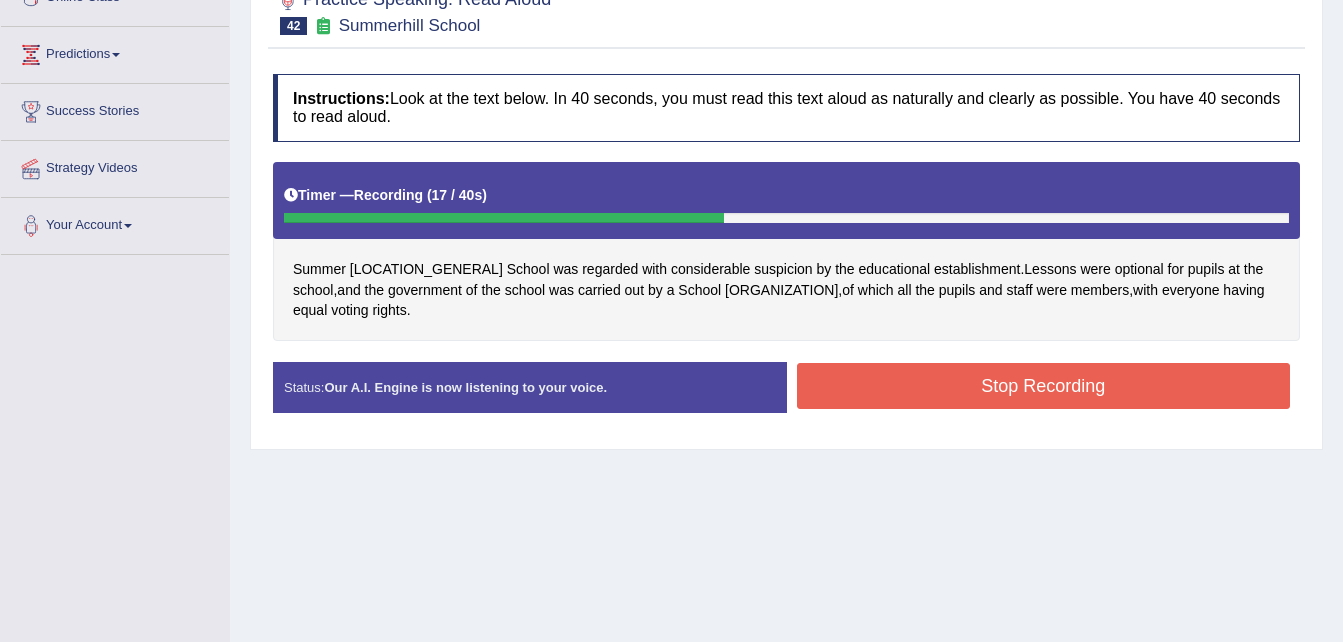 click on "Stop Recording" at bounding box center (1044, 386) 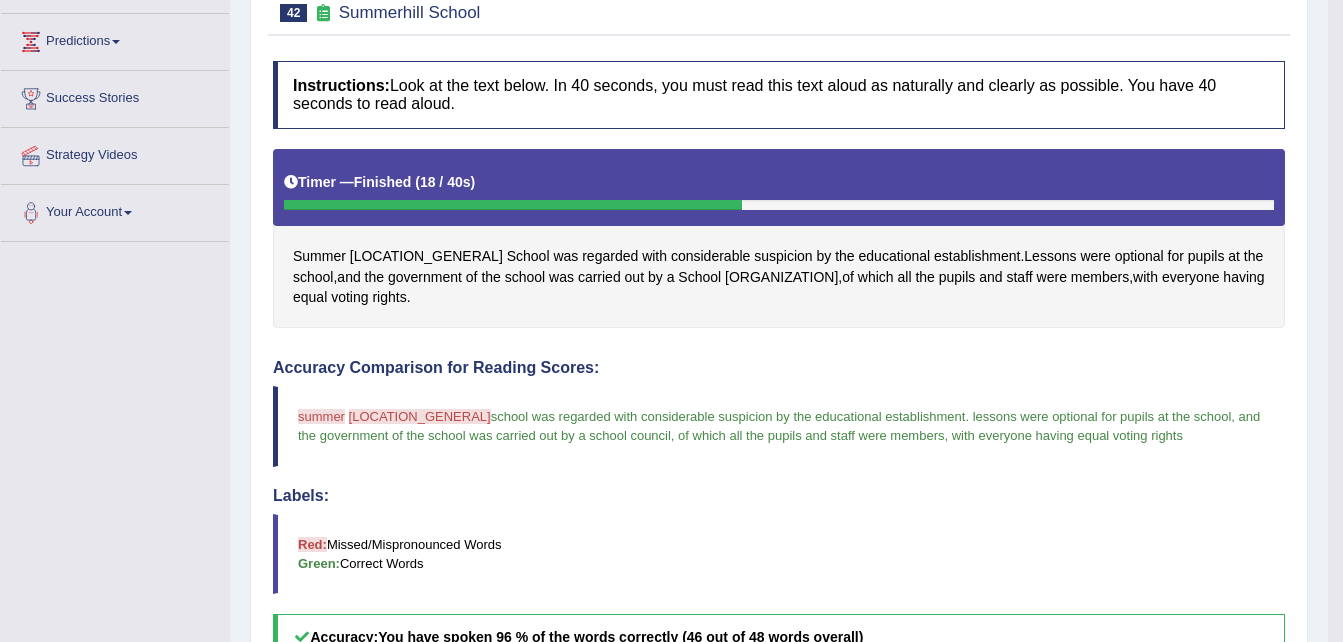 scroll, scrollTop: 200, scrollLeft: 0, axis: vertical 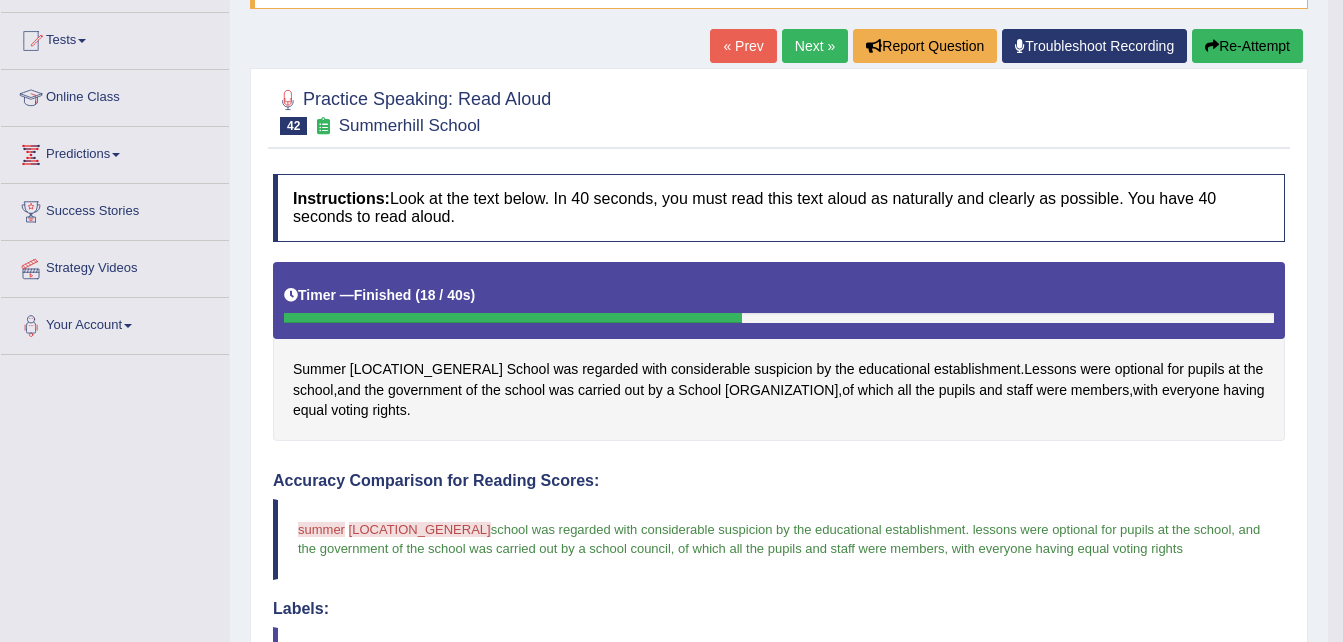 click on "Next »" at bounding box center (815, 46) 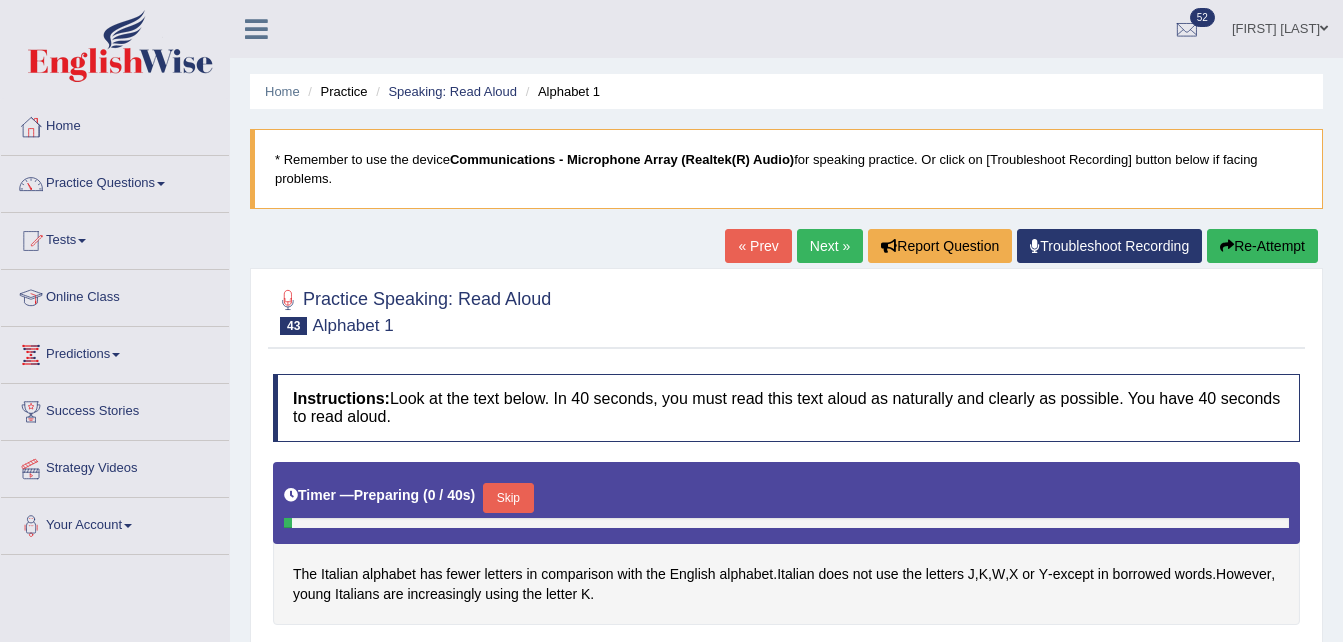 scroll, scrollTop: 232, scrollLeft: 0, axis: vertical 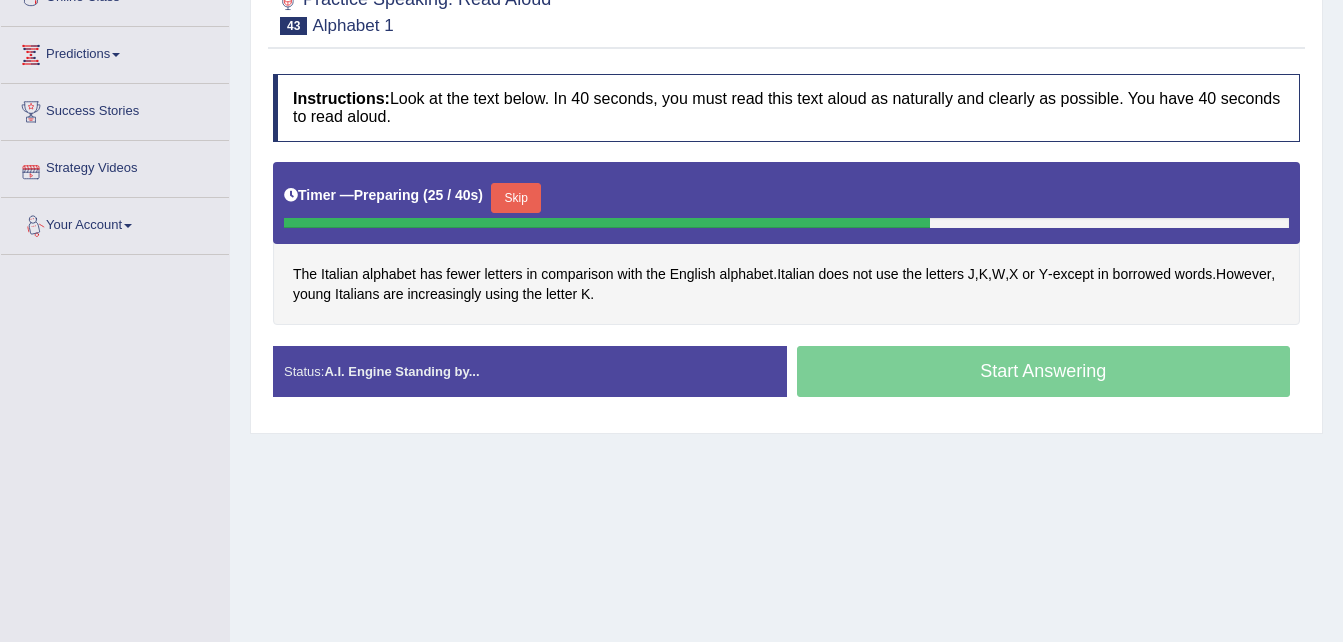 click on "Skip" at bounding box center [516, 198] 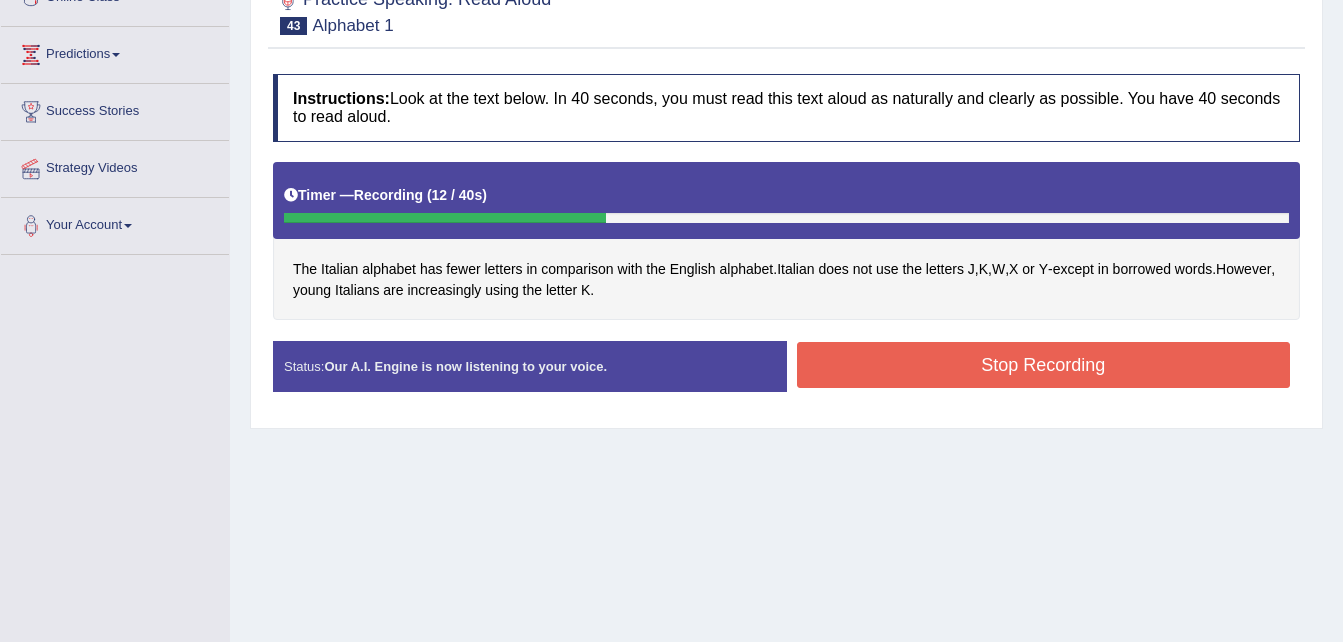 click on "Stop Recording" at bounding box center [1044, 365] 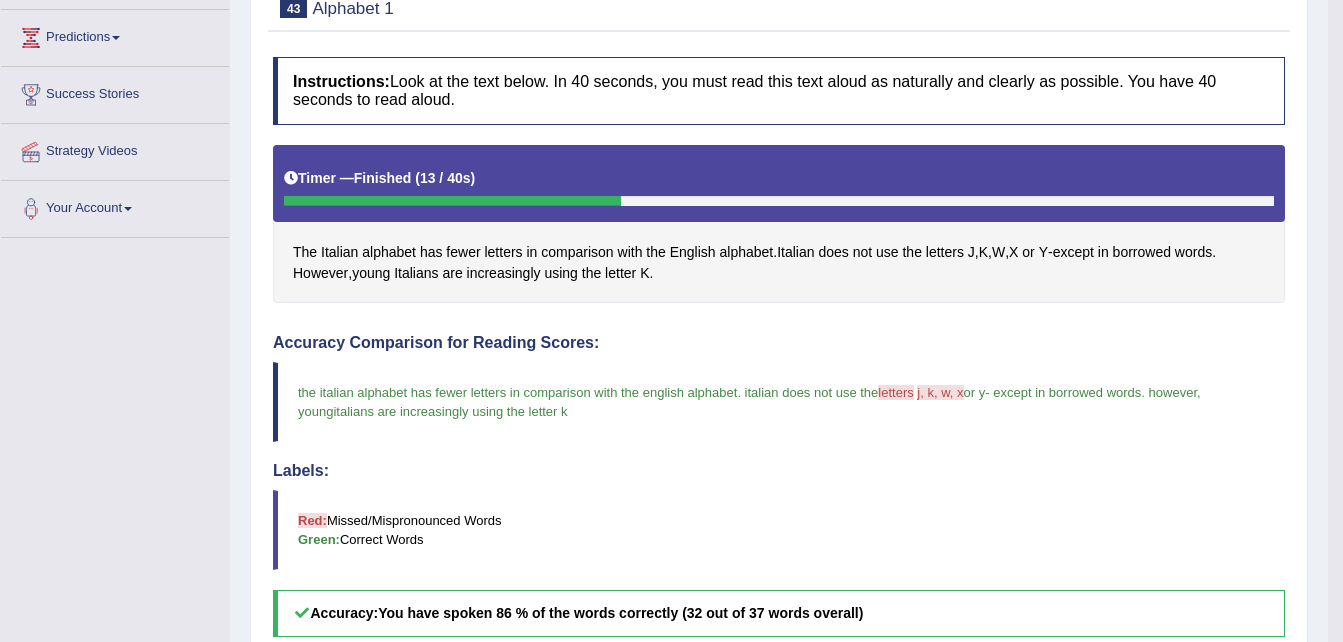 scroll, scrollTop: 100, scrollLeft: 0, axis: vertical 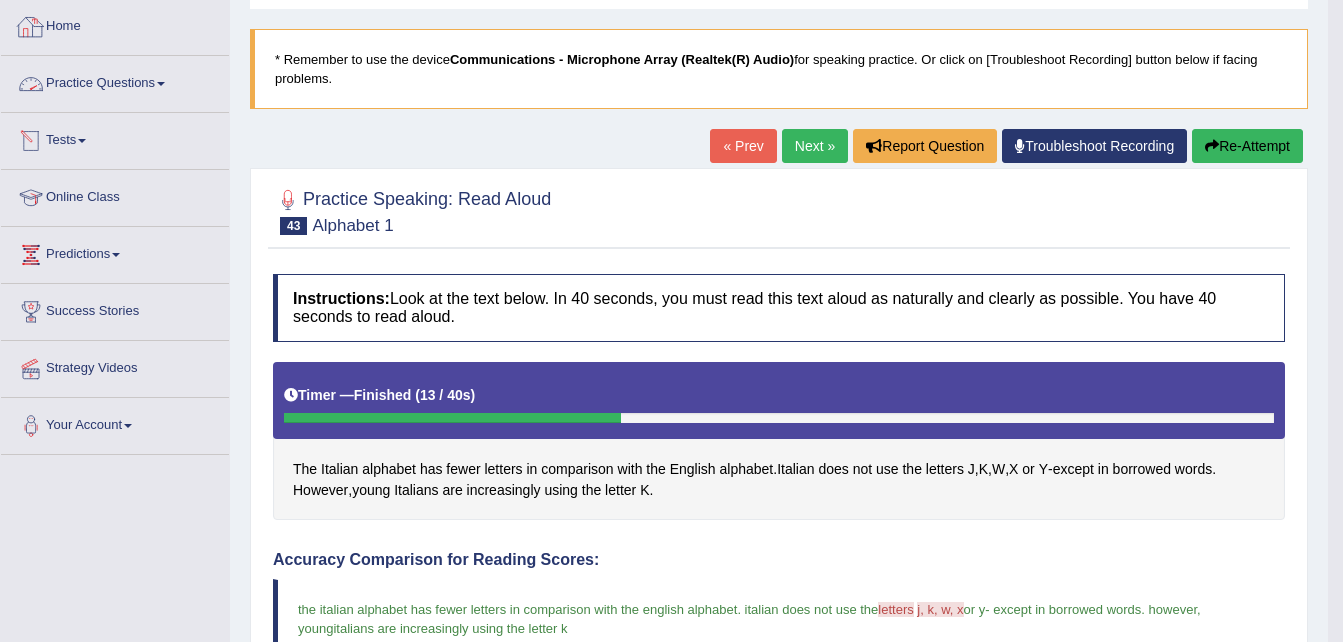 click on "Practice Questions" at bounding box center [115, 81] 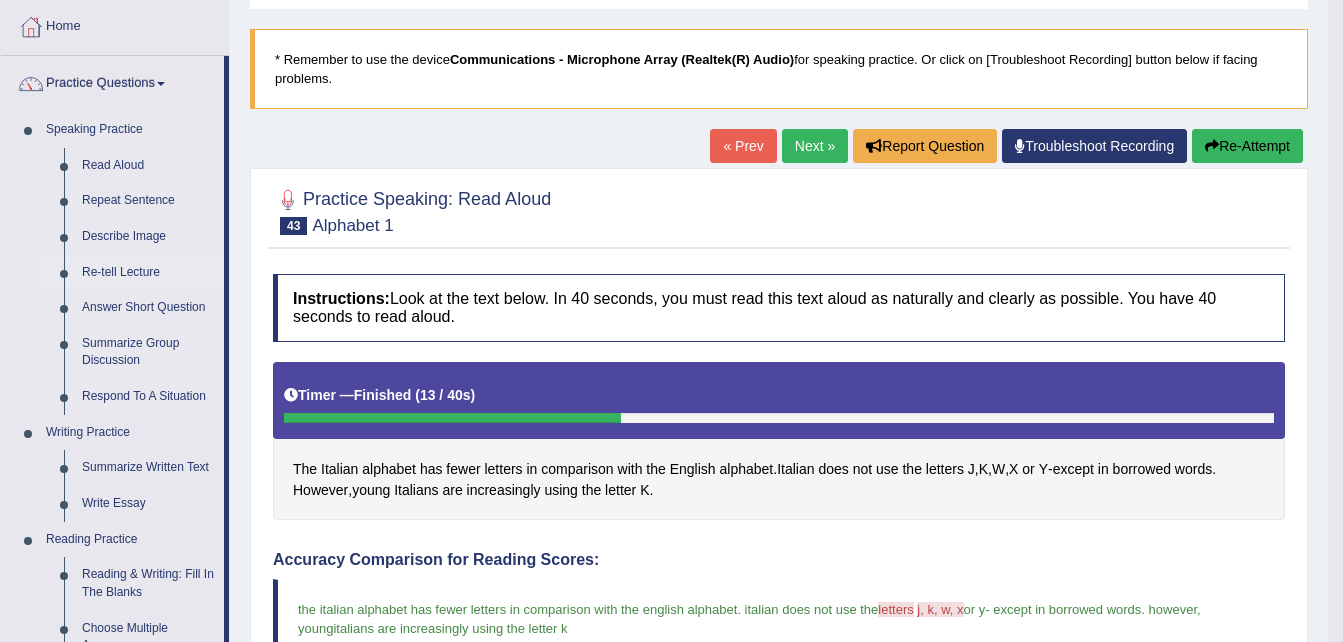 click on "Re-tell Lecture" at bounding box center (148, 273) 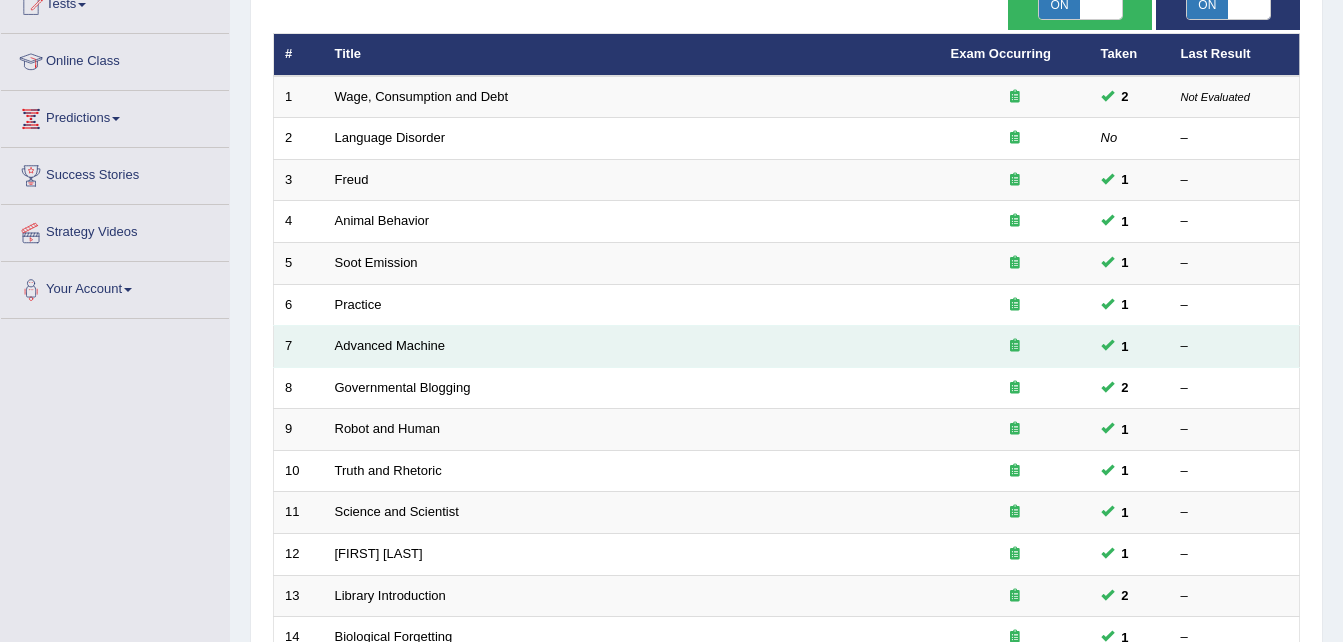 scroll, scrollTop: 0, scrollLeft: 0, axis: both 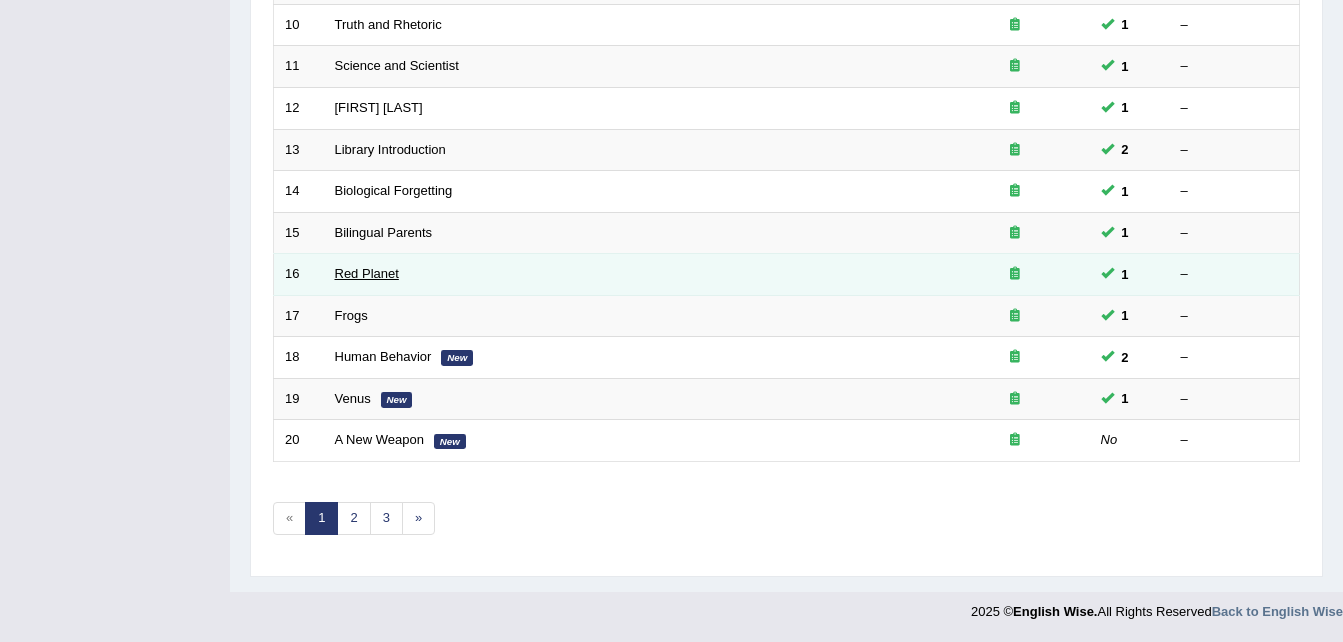 click on "Red Planet" at bounding box center [367, 273] 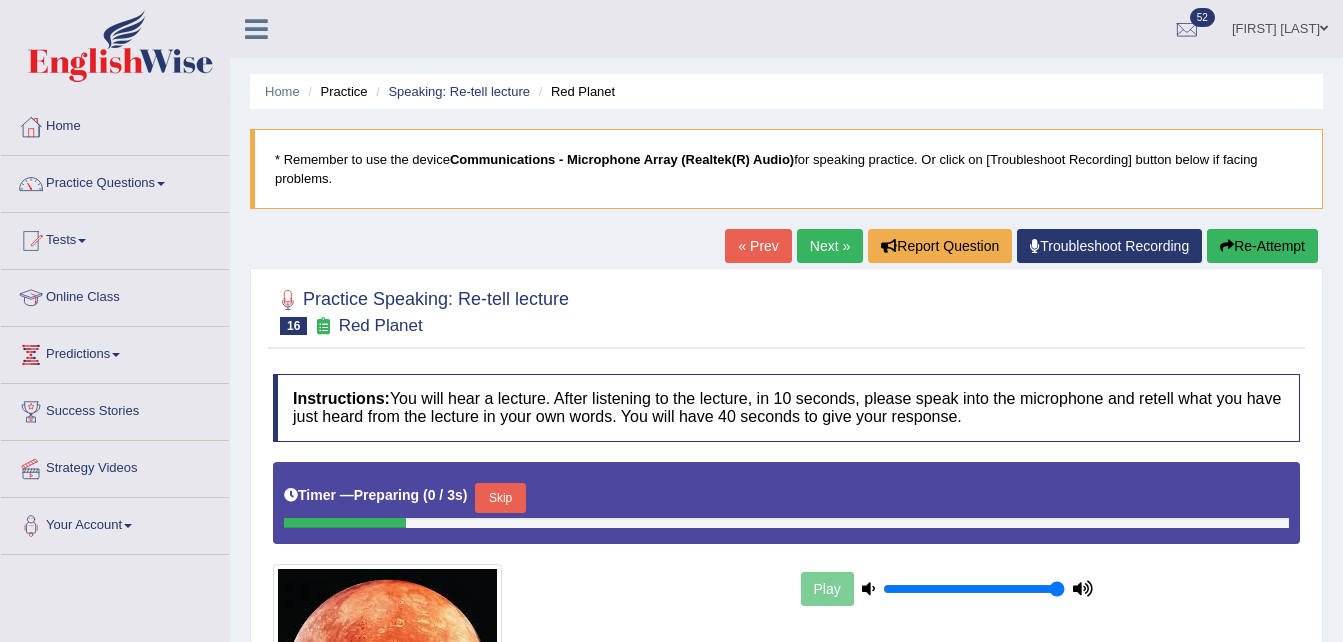 scroll, scrollTop: 0, scrollLeft: 0, axis: both 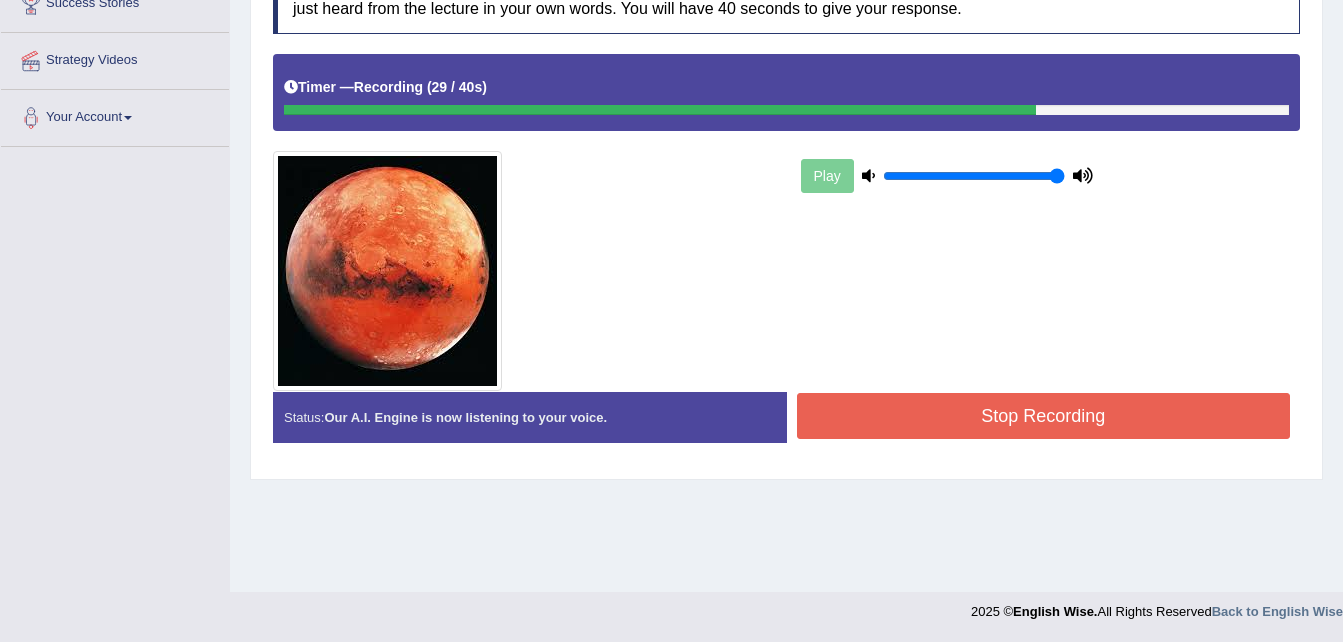 click on "Stop Recording" at bounding box center [1044, 416] 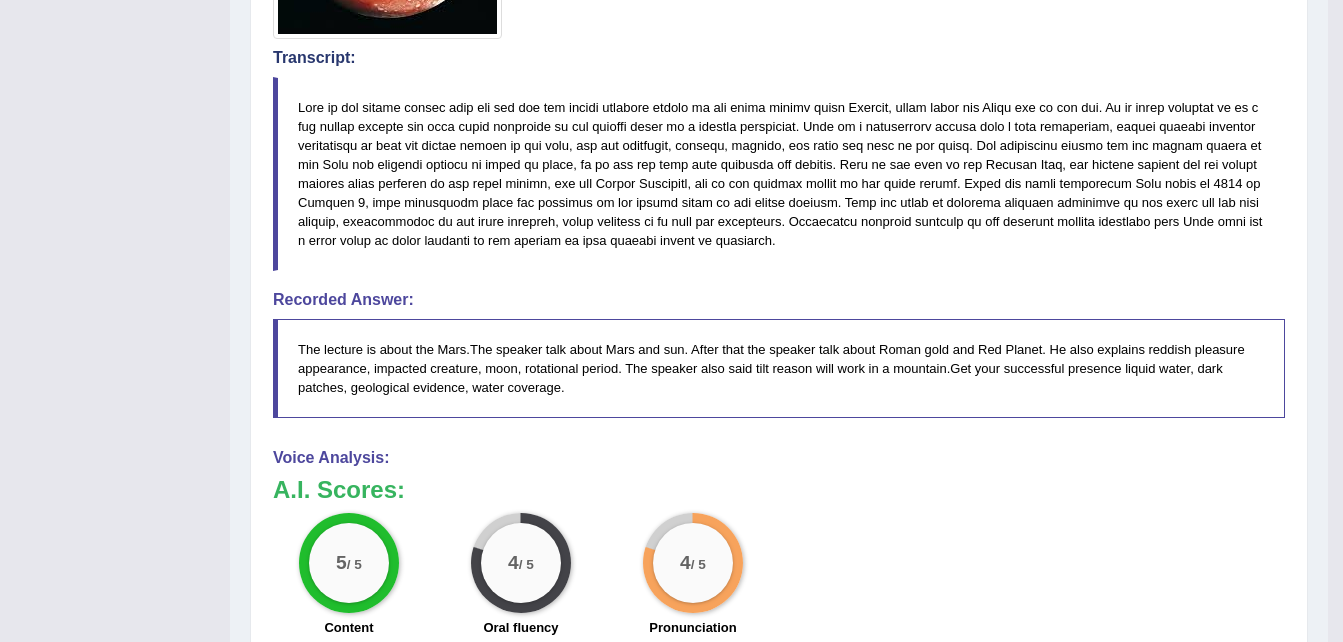 scroll, scrollTop: 808, scrollLeft: 0, axis: vertical 